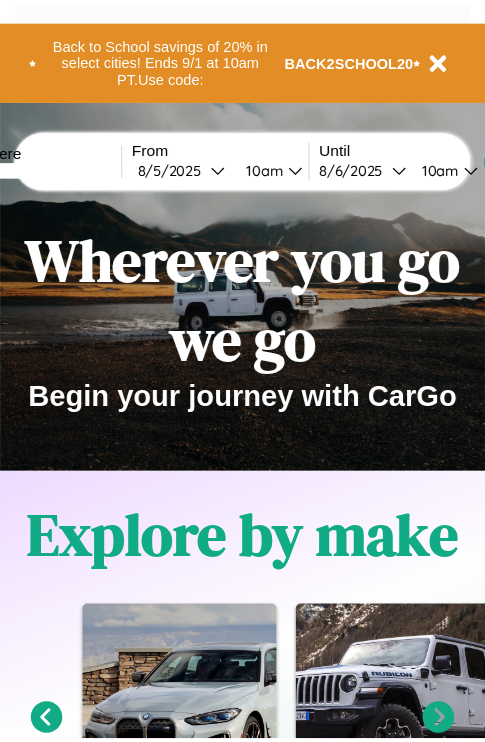 scroll, scrollTop: 0, scrollLeft: 0, axis: both 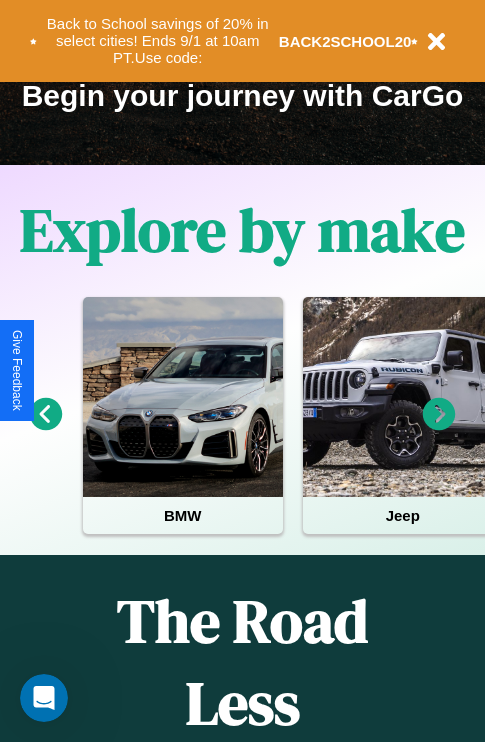 click 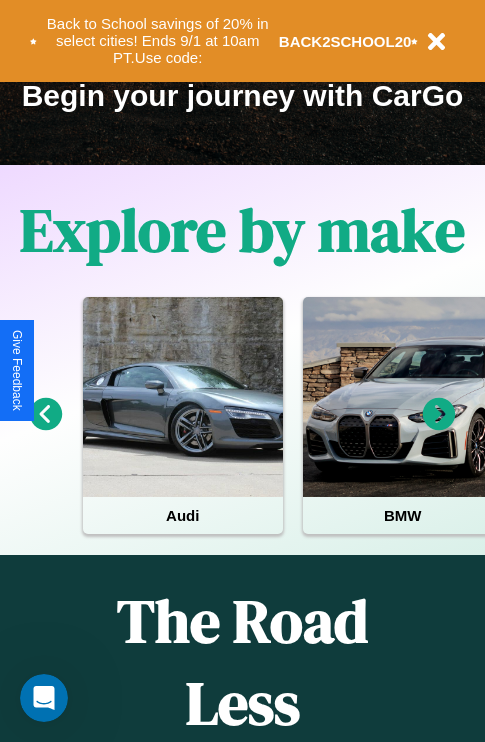 click 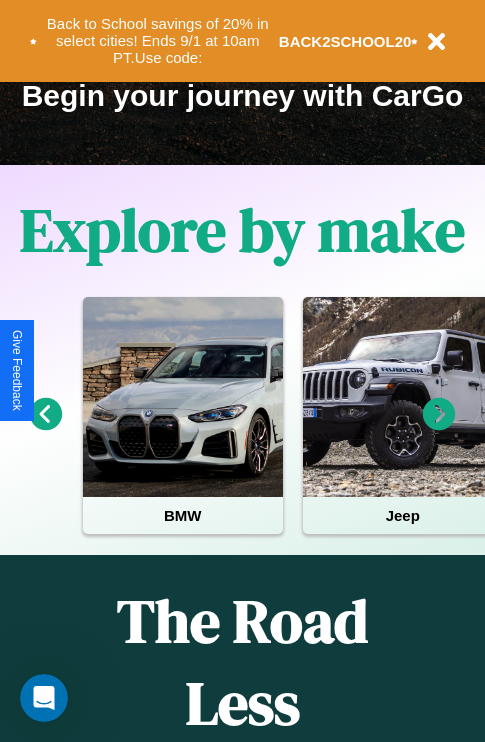 click 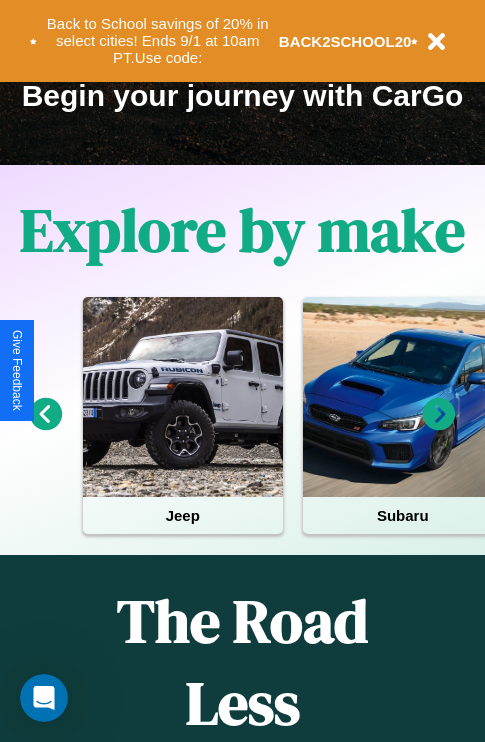 click 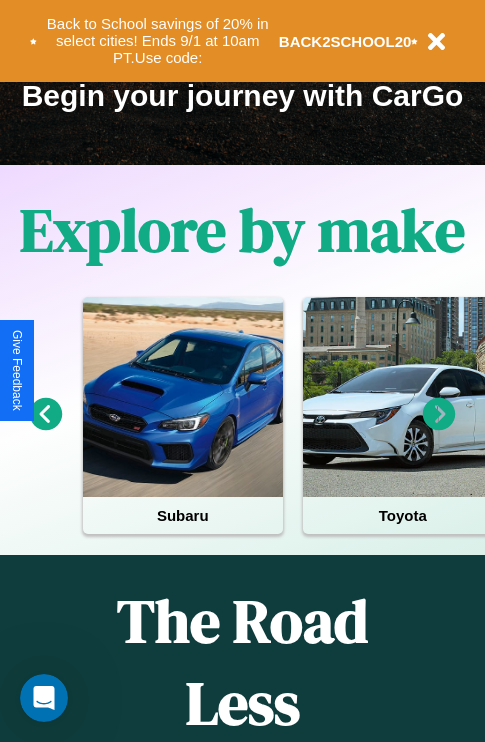 click 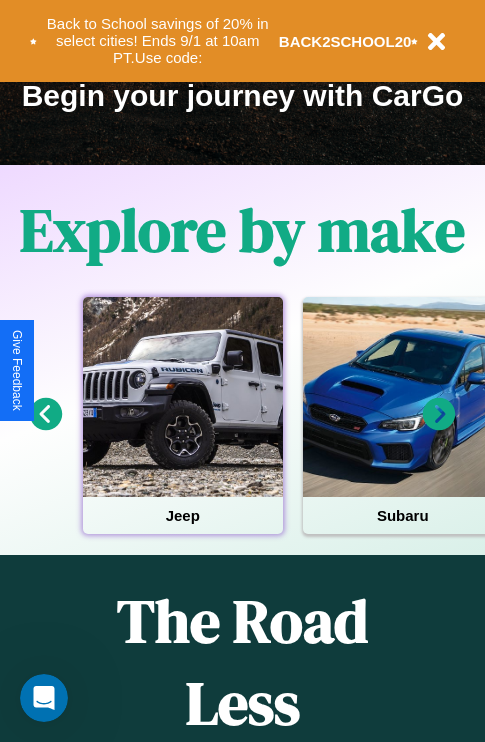 click at bounding box center [183, 397] 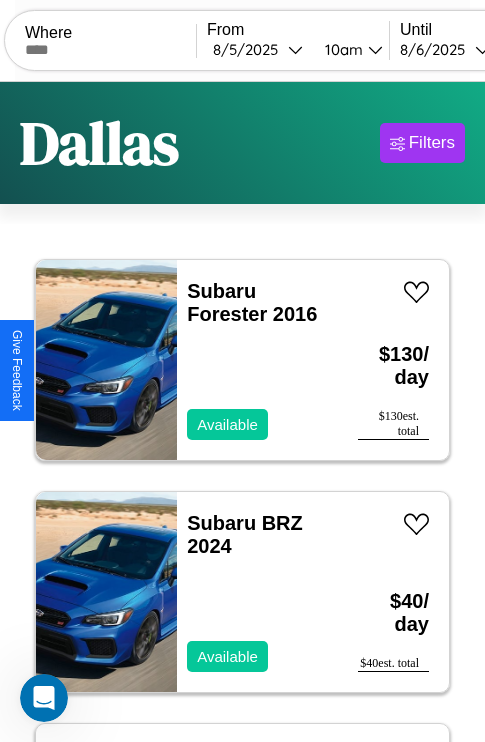 scroll, scrollTop: 50, scrollLeft: 0, axis: vertical 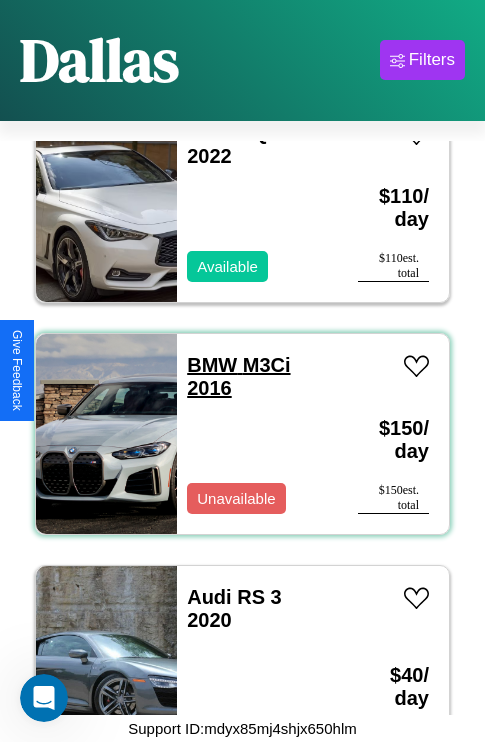 click on "BMW   M3Ci   2016" at bounding box center [238, 376] 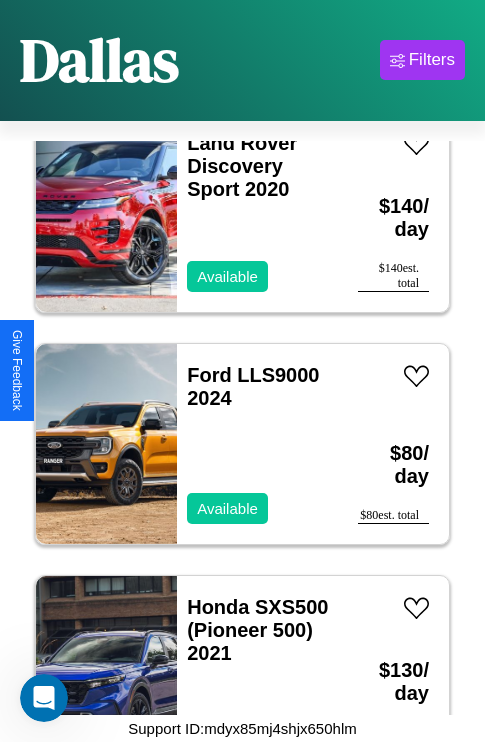 scroll, scrollTop: 6339, scrollLeft: 0, axis: vertical 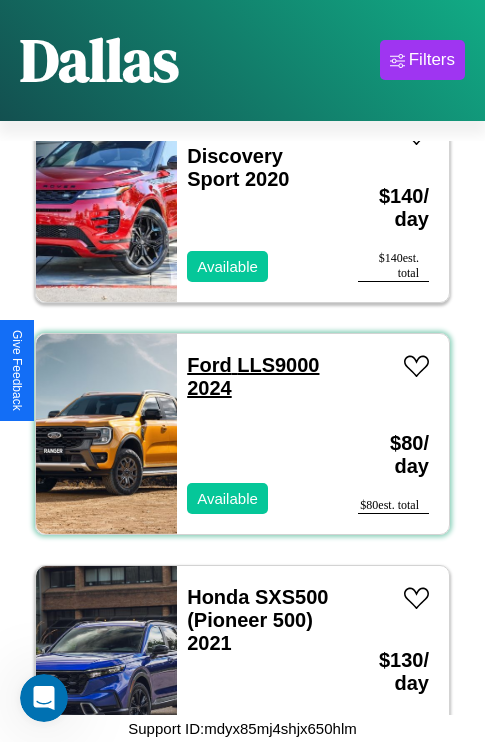 click on "Ford   LLS9000   2024" at bounding box center [253, 376] 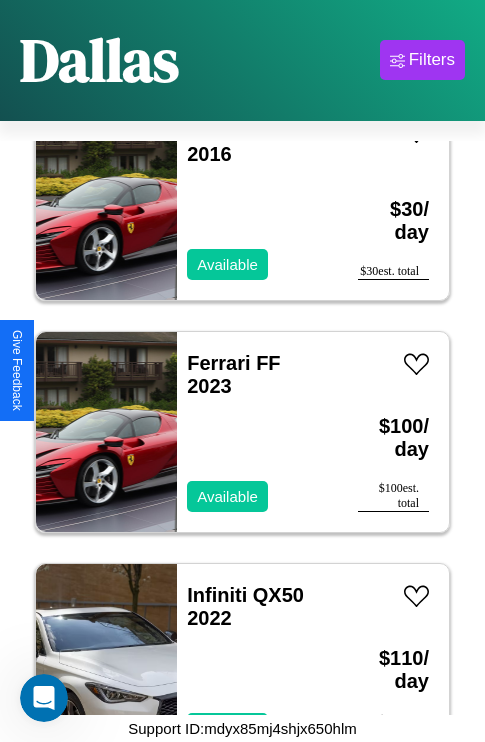 scroll, scrollTop: 4251, scrollLeft: 0, axis: vertical 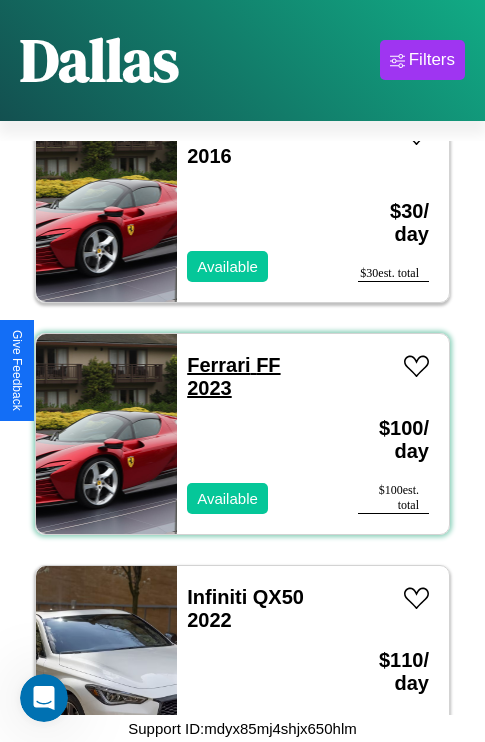 click on "Ferrari   FF   2023" at bounding box center [233, 376] 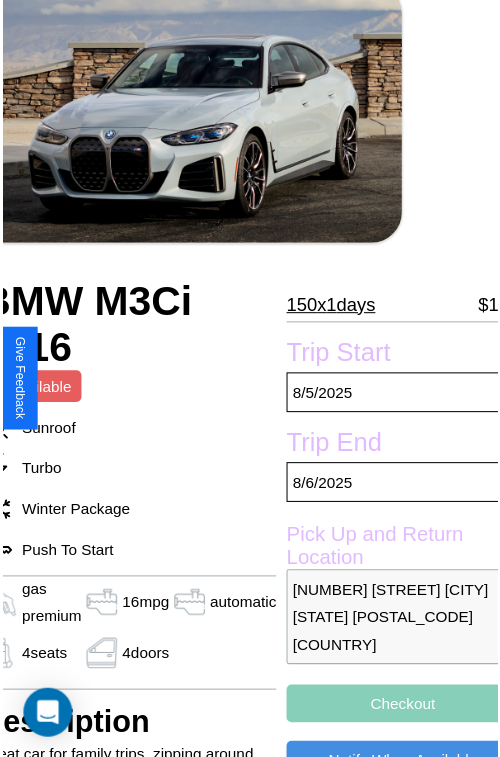 scroll, scrollTop: 112, scrollLeft: 107, axis: both 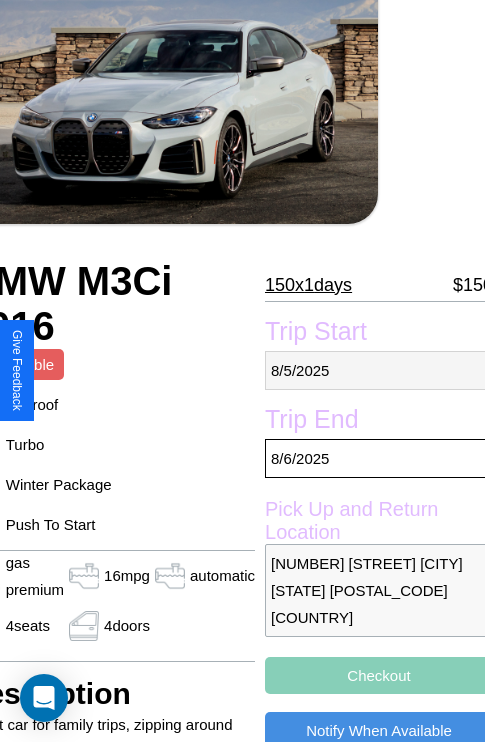click on "8 / 5 / 2025" at bounding box center (379, 370) 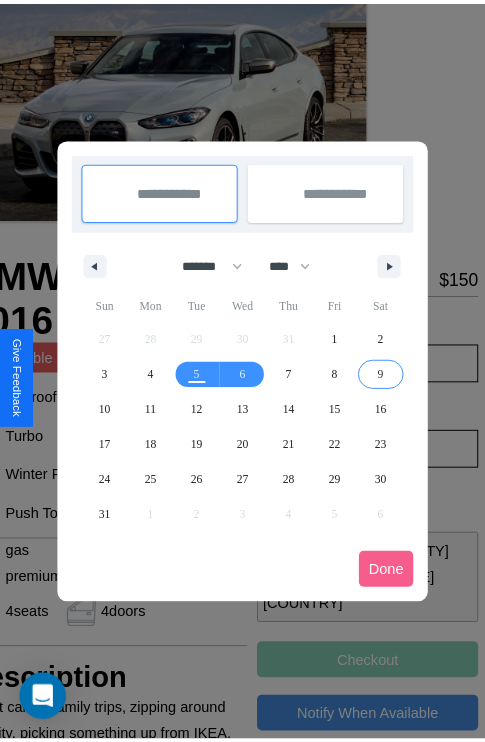 scroll, scrollTop: 0, scrollLeft: 107, axis: horizontal 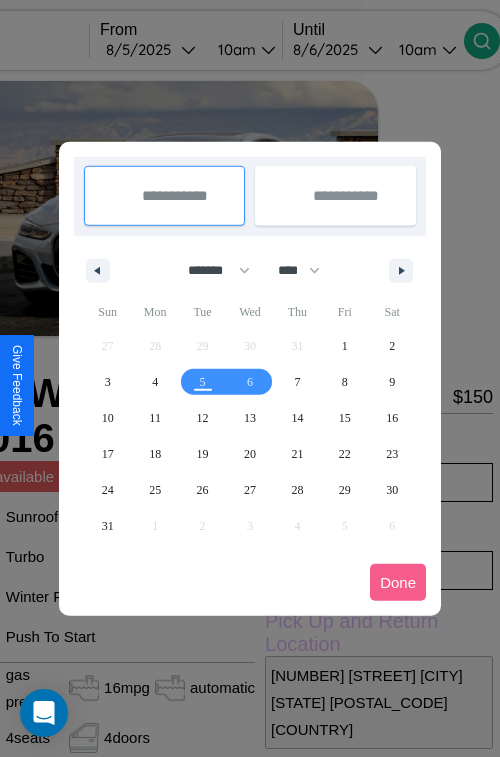 click at bounding box center [250, 378] 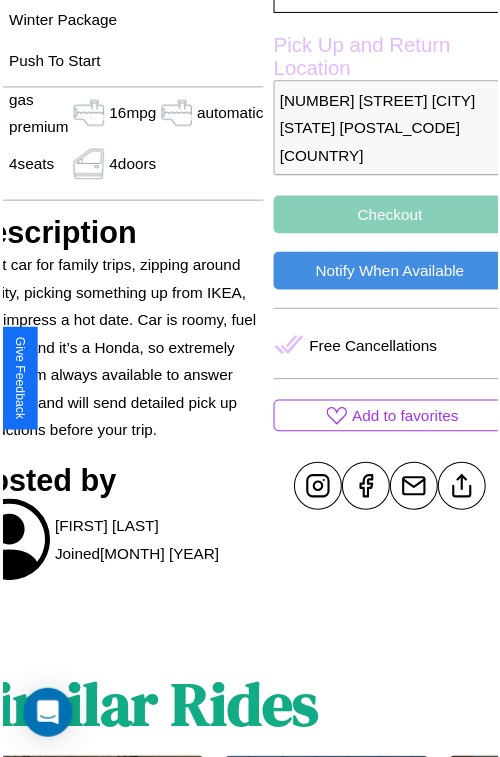 scroll, scrollTop: 587, scrollLeft: 107, axis: both 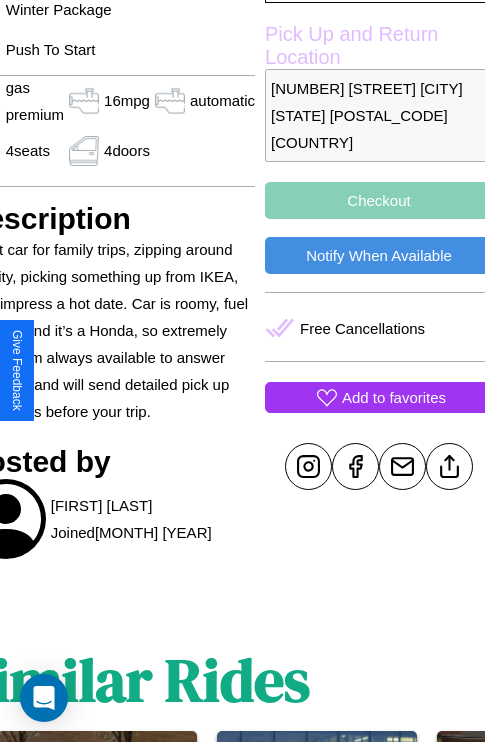 click on "Add to favorites" at bounding box center [394, 397] 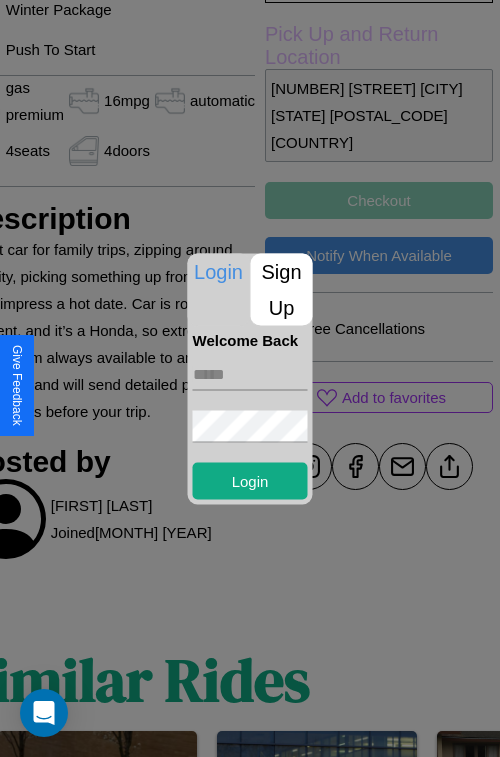 click on "Sign Up" at bounding box center [282, 289] 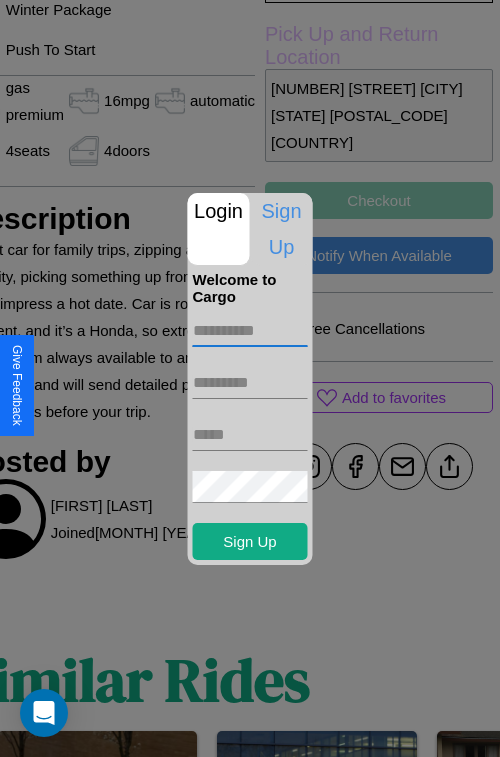 click at bounding box center [250, 331] 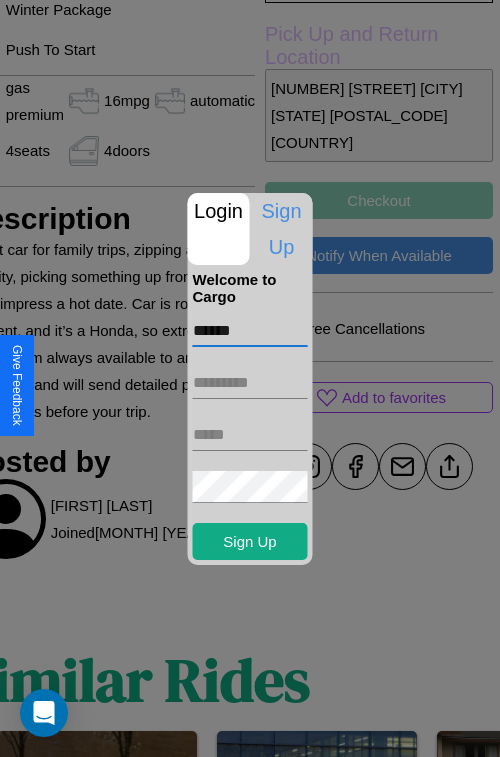 type on "******" 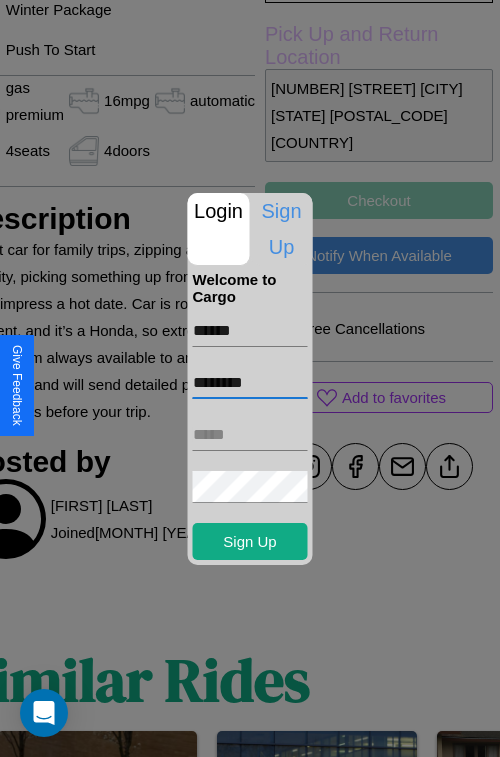 type on "********" 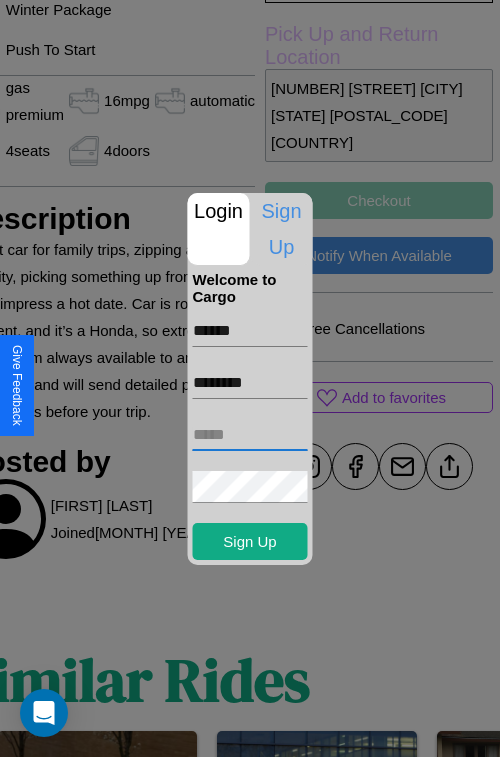click at bounding box center (250, 435) 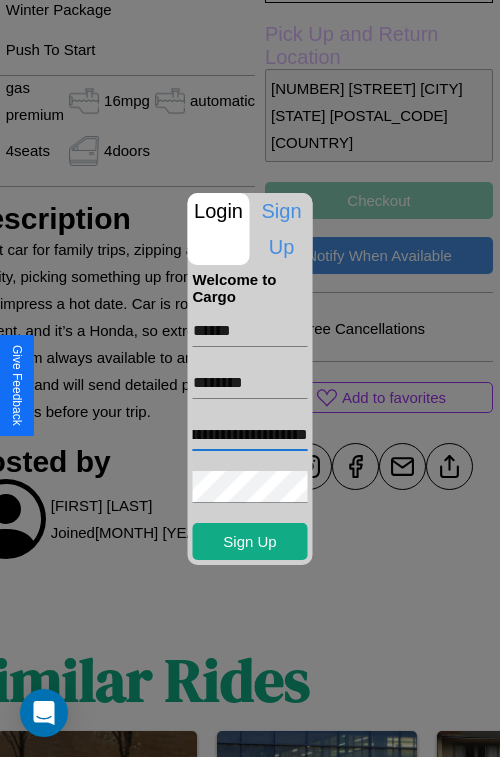scroll, scrollTop: 0, scrollLeft: 107, axis: horizontal 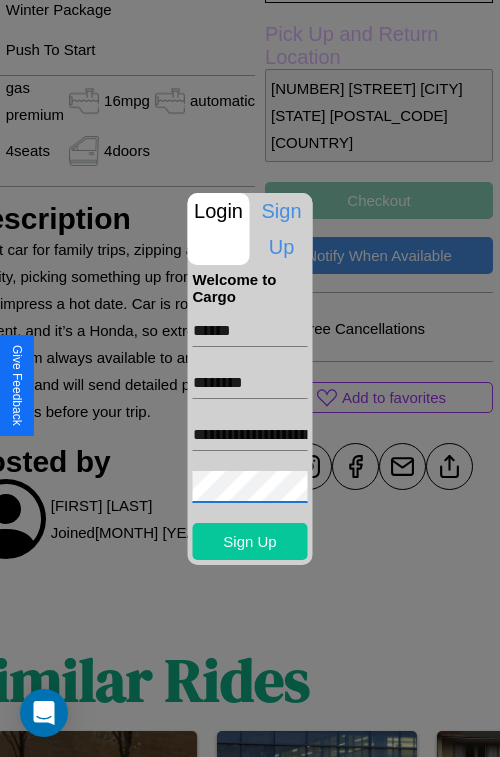 click on "Sign Up" at bounding box center (250, 541) 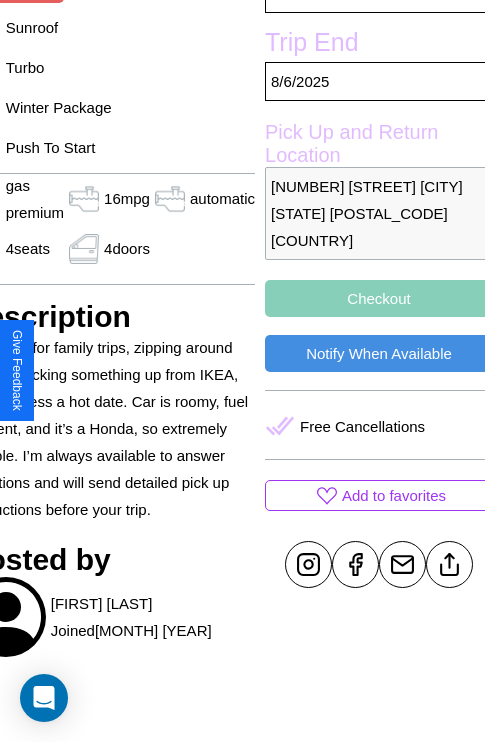scroll, scrollTop: 390, scrollLeft: 107, axis: both 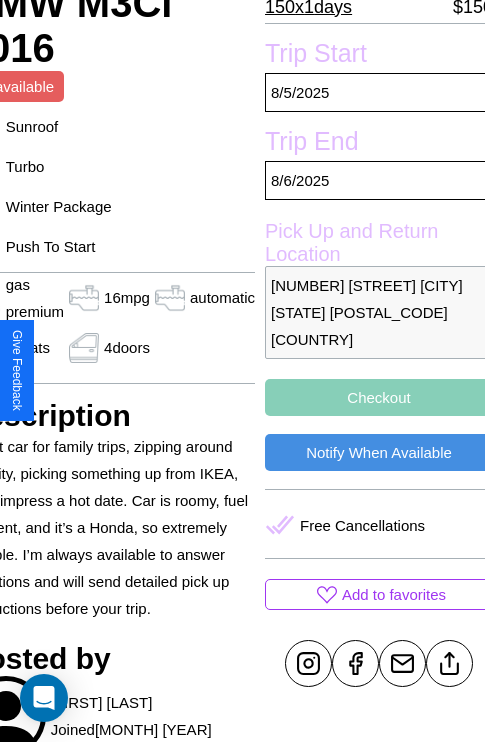 click on "Checkout" at bounding box center [379, 397] 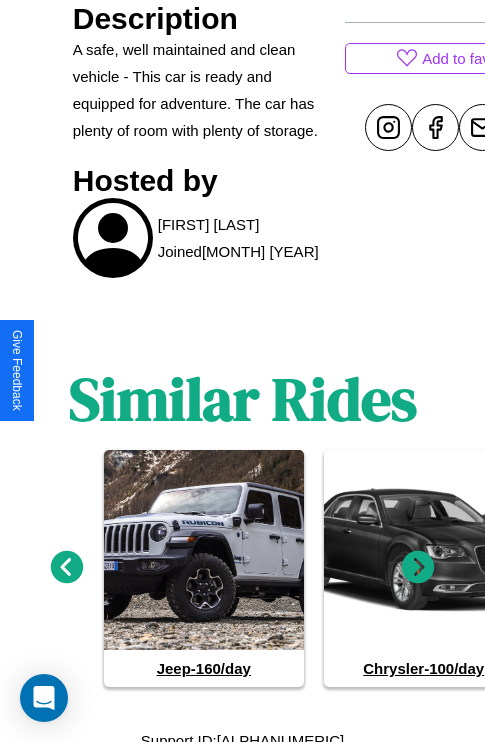 scroll, scrollTop: 991, scrollLeft: 0, axis: vertical 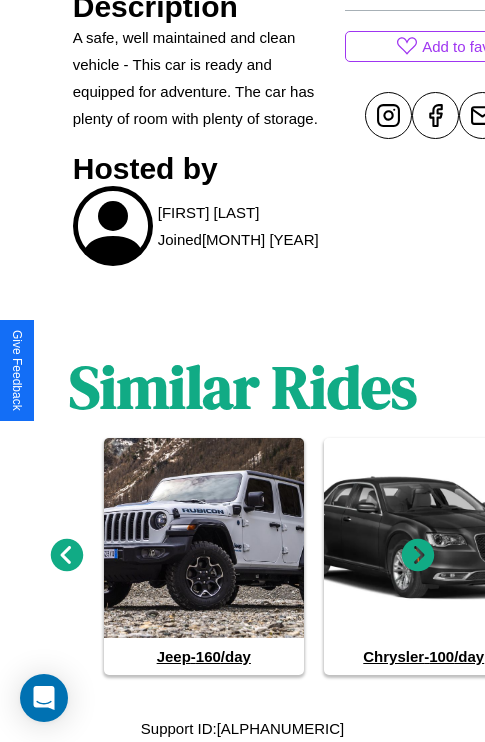 click 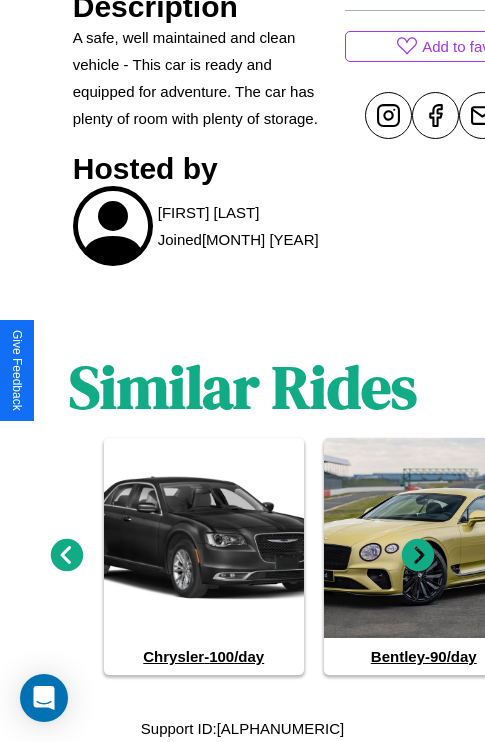click 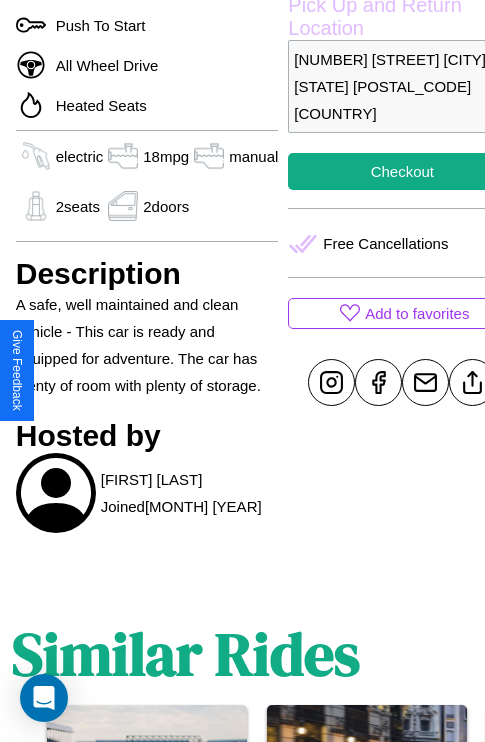 scroll, scrollTop: 708, scrollLeft: 60, axis: both 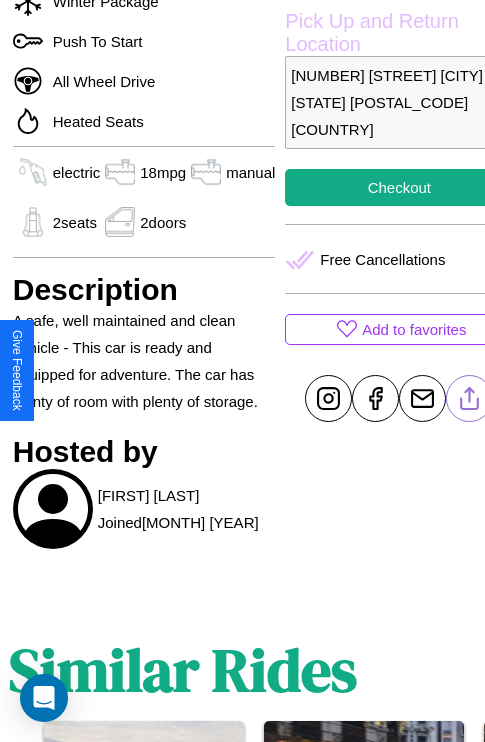 click 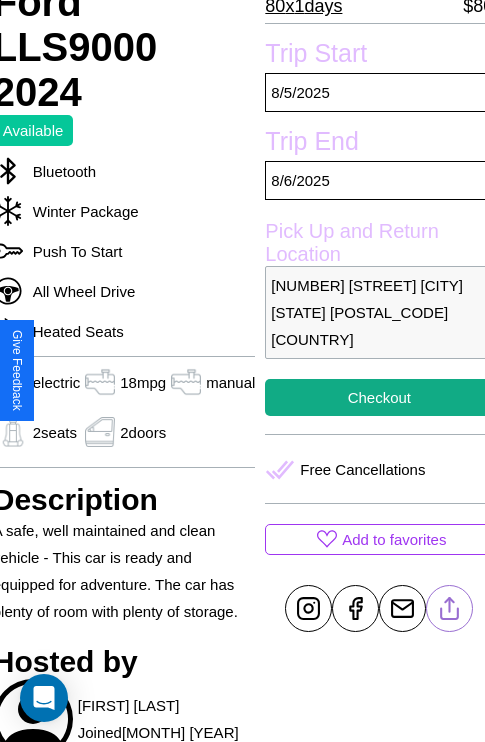 scroll, scrollTop: 497, scrollLeft: 80, axis: both 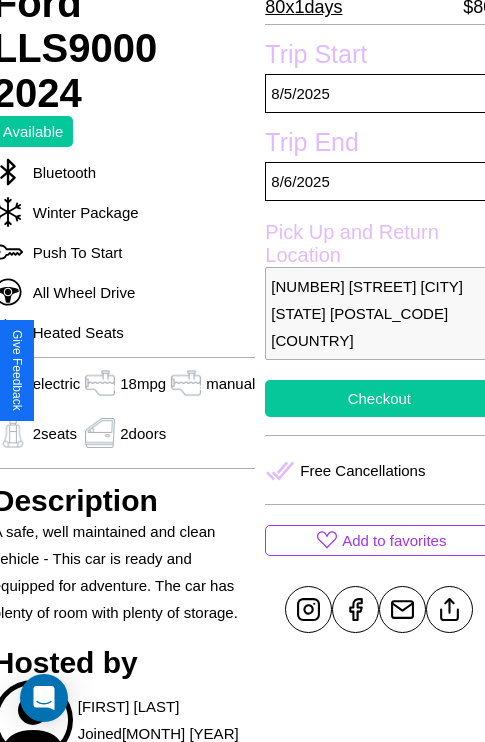 click on "Checkout" at bounding box center (379, 398) 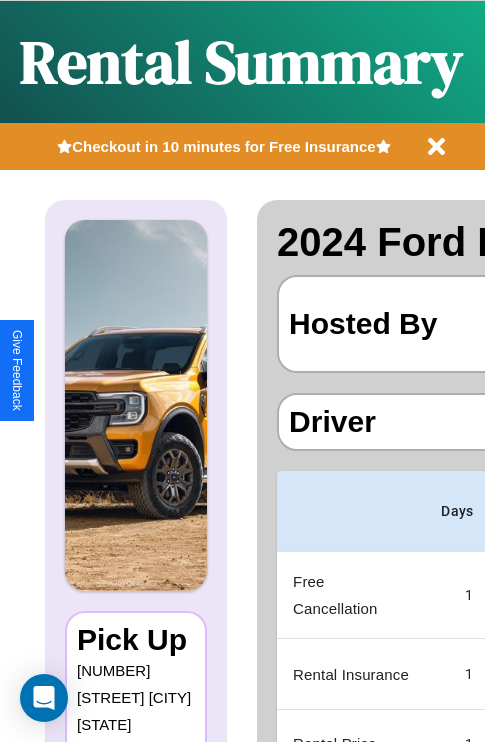 scroll, scrollTop: 0, scrollLeft: 378, axis: horizontal 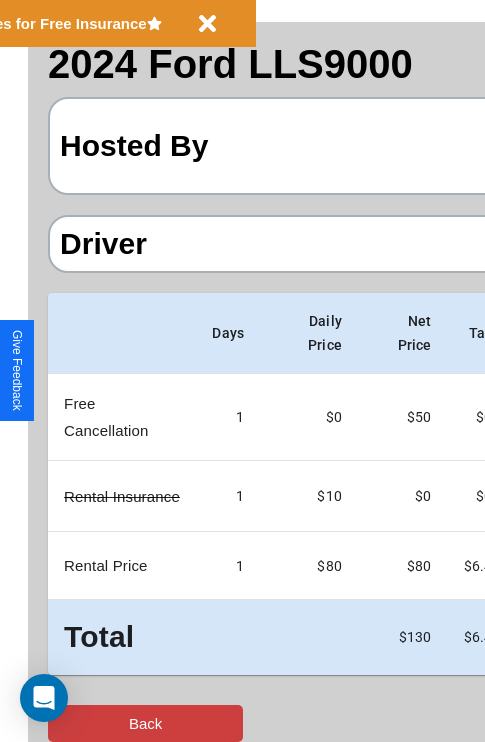 click on "Back" at bounding box center (145, 723) 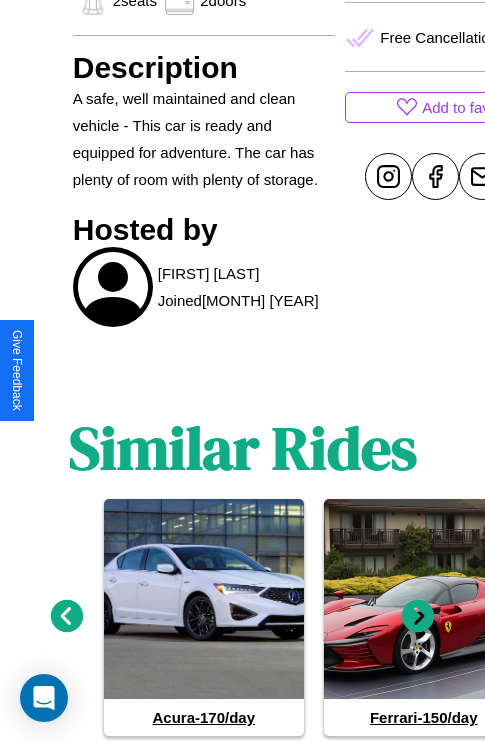 scroll, scrollTop: 991, scrollLeft: 0, axis: vertical 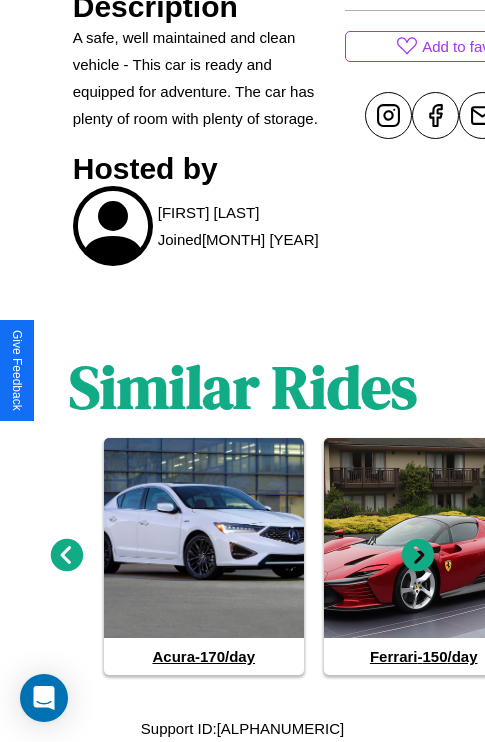 click 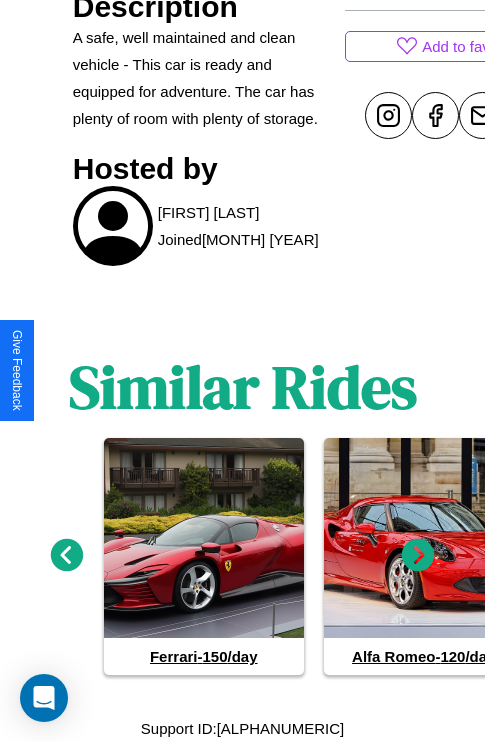 click 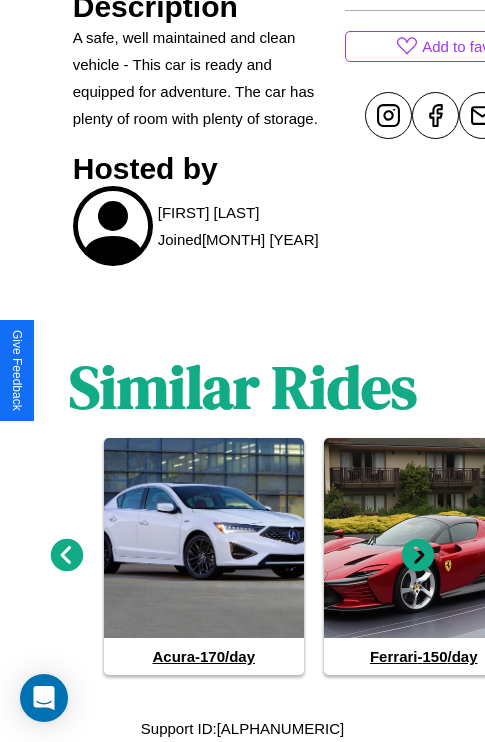 click 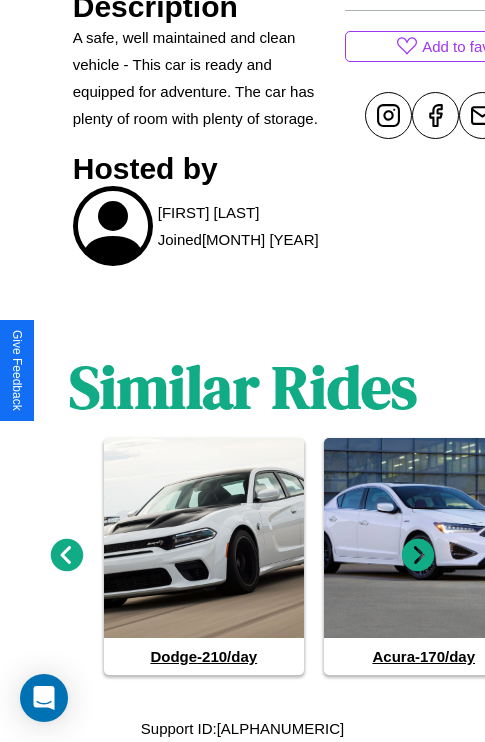 click 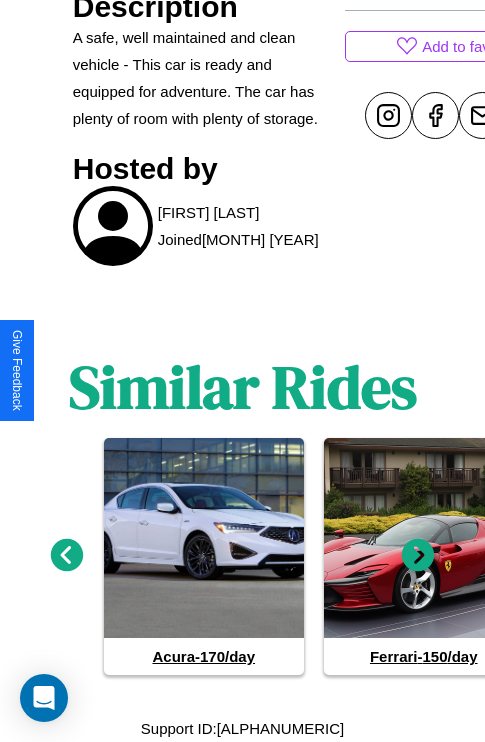 click 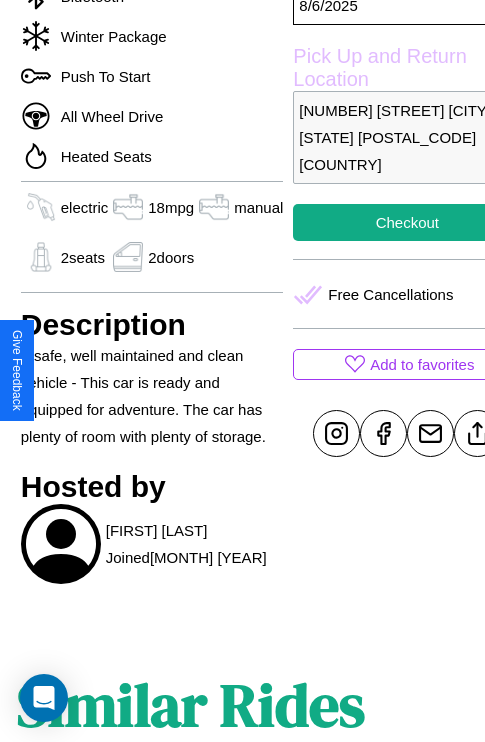 scroll, scrollTop: 497, scrollLeft: 80, axis: both 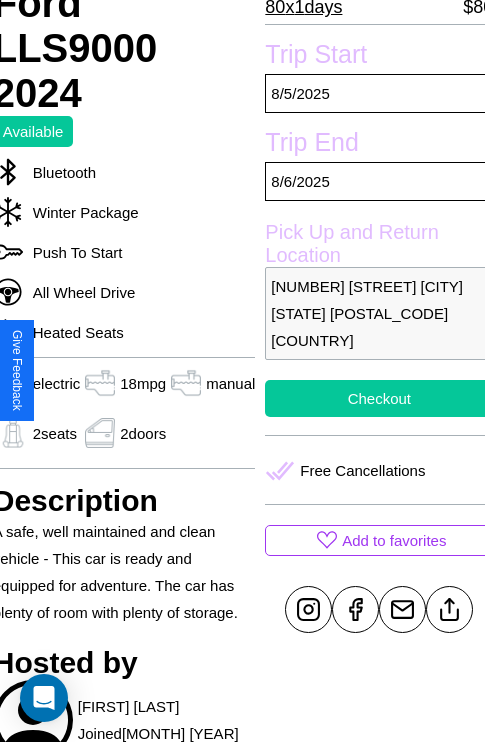 click on "Checkout" at bounding box center (379, 398) 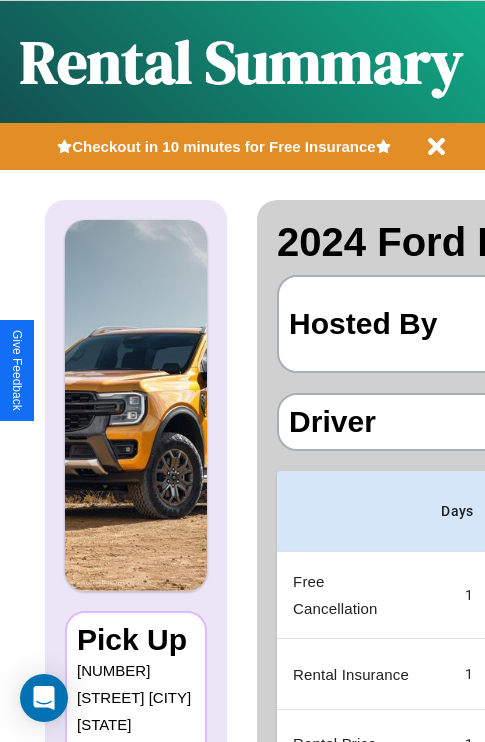 scroll, scrollTop: 0, scrollLeft: 378, axis: horizontal 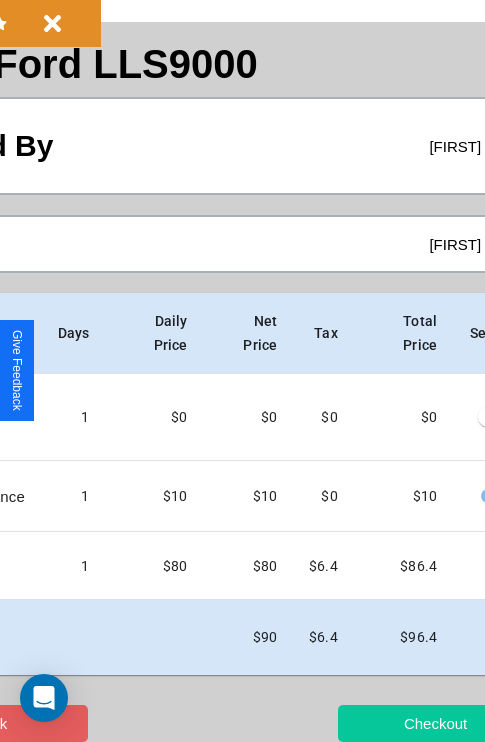click on "Checkout" at bounding box center [435, 723] 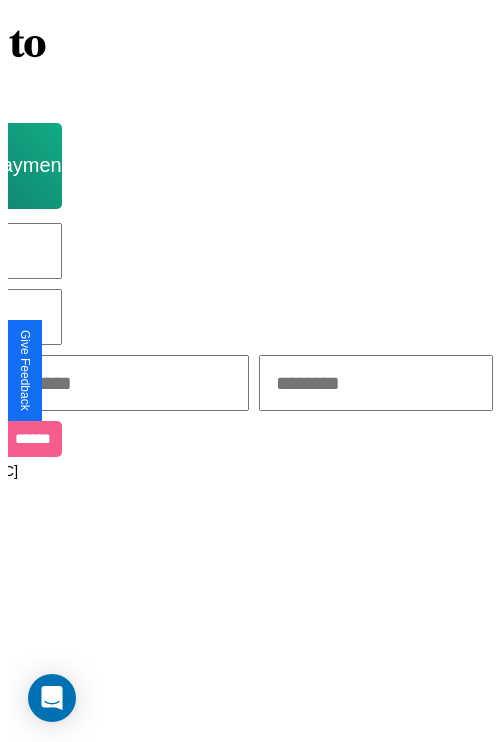 scroll, scrollTop: 0, scrollLeft: 0, axis: both 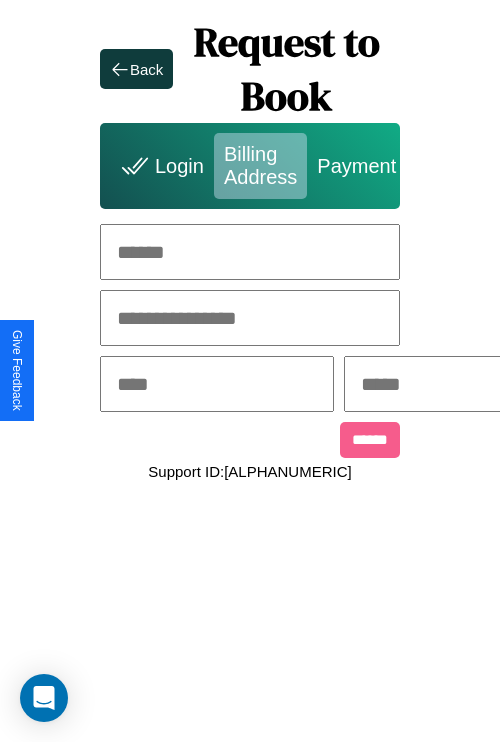 click at bounding box center [250, 252] 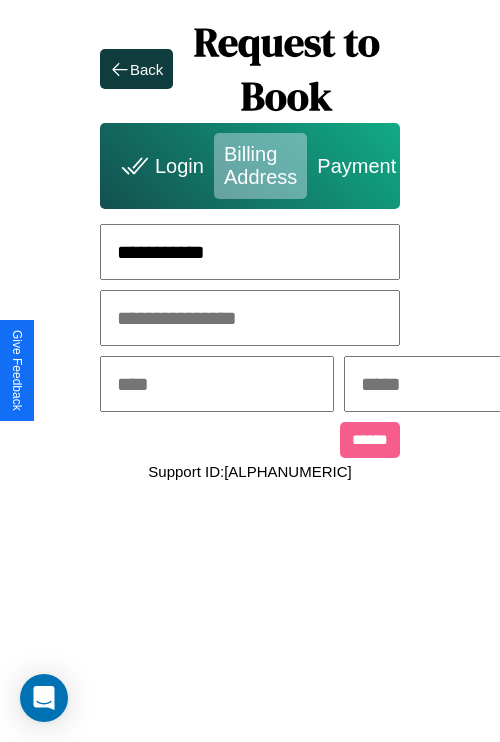 type on "**********" 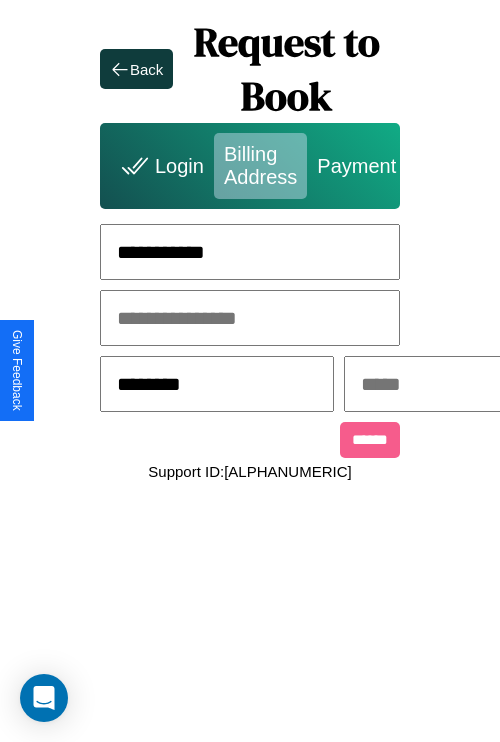type on "********" 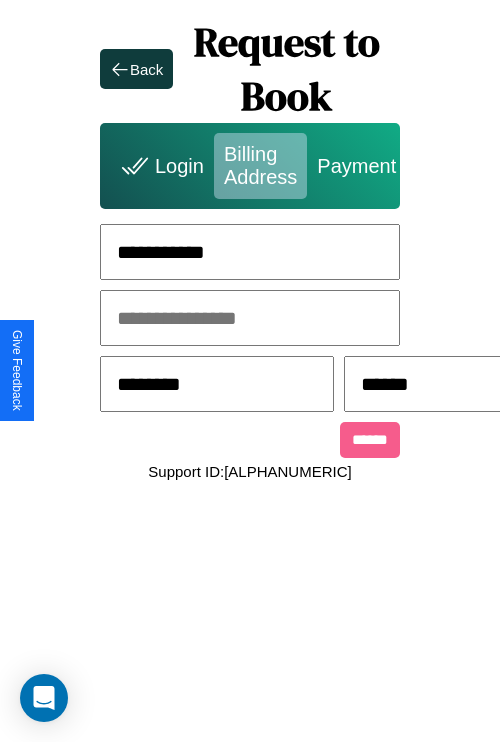 scroll, scrollTop: 0, scrollLeft: 517, axis: horizontal 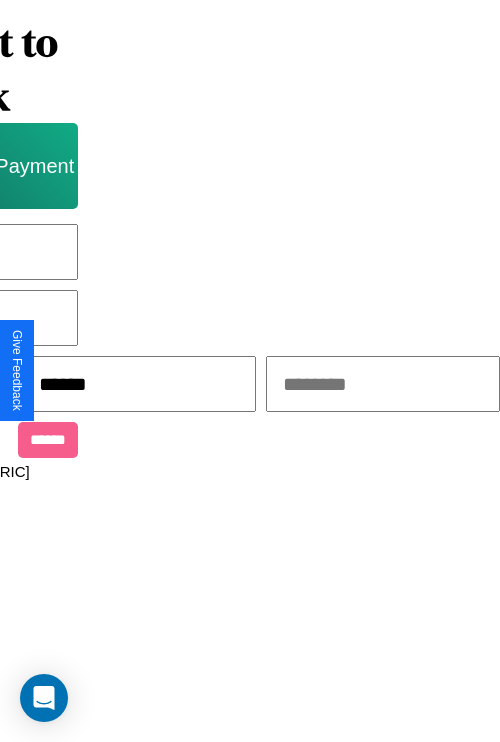 type on "******" 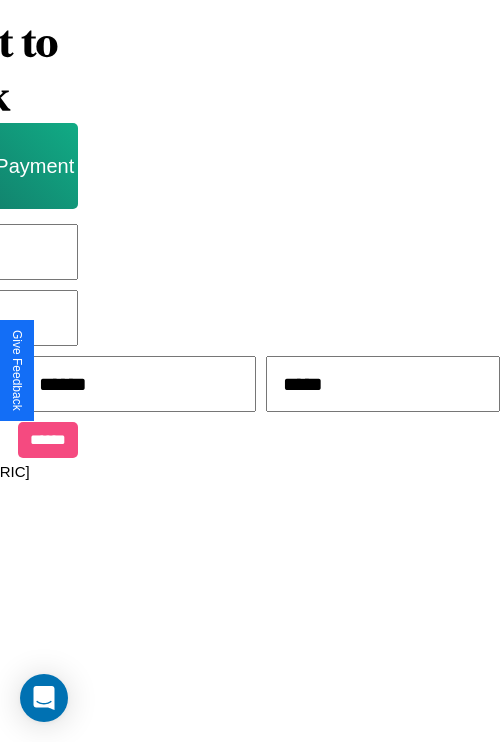 type on "*****" 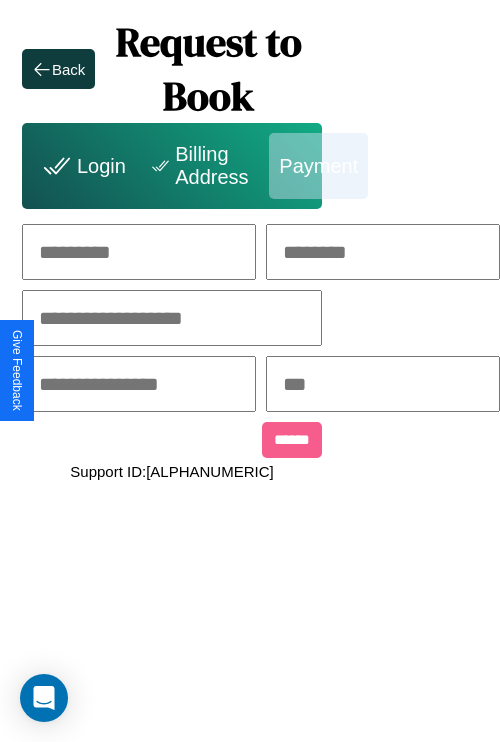 scroll, scrollTop: 0, scrollLeft: 208, axis: horizontal 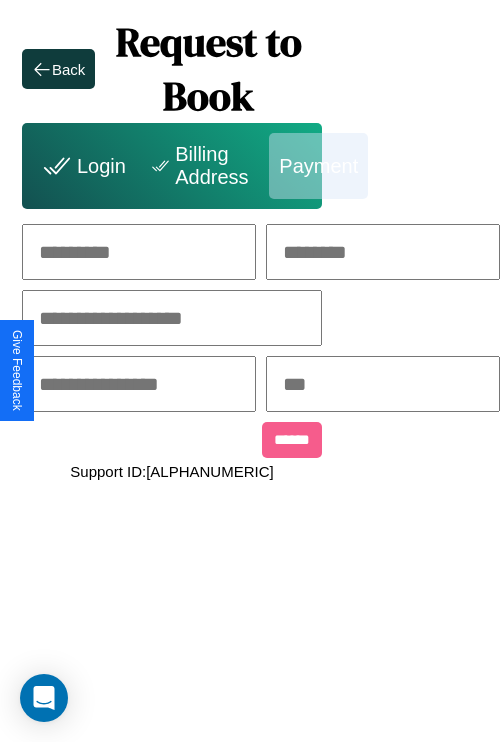 click at bounding box center (139, 252) 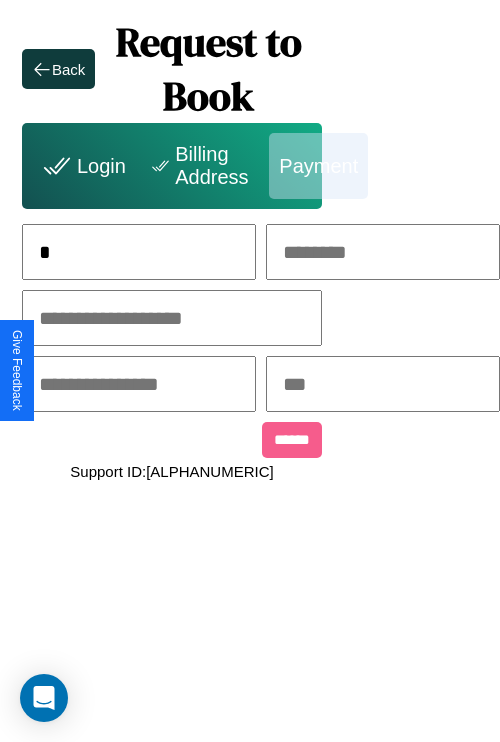 scroll, scrollTop: 0, scrollLeft: 130, axis: horizontal 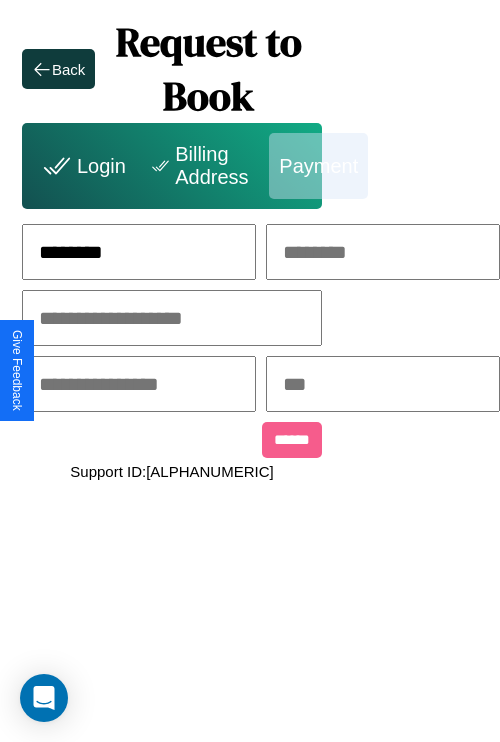 type on "********" 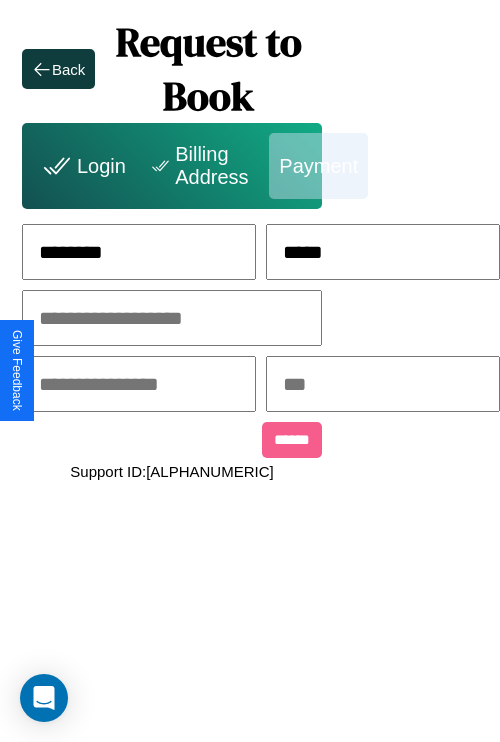 type on "*****" 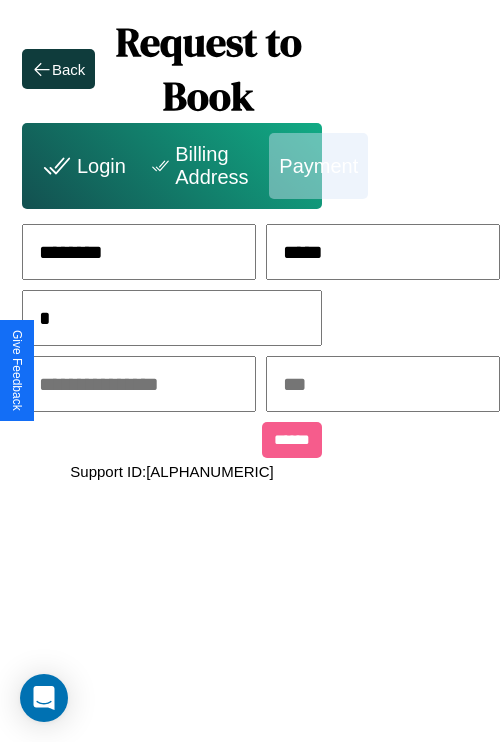 scroll, scrollTop: 0, scrollLeft: 128, axis: horizontal 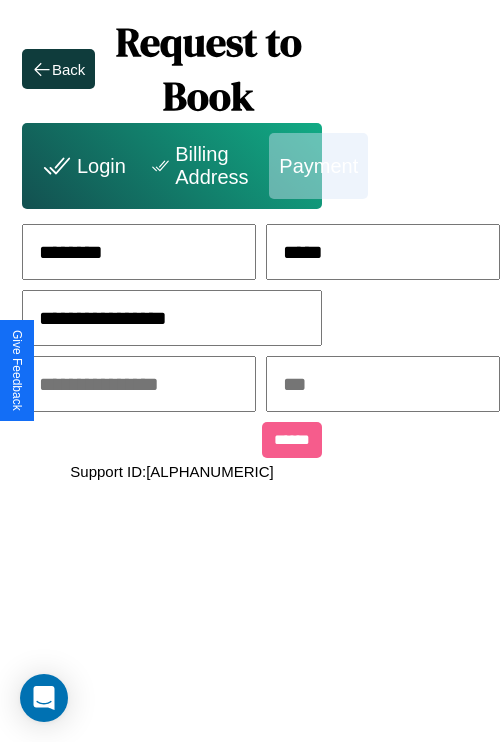type on "**********" 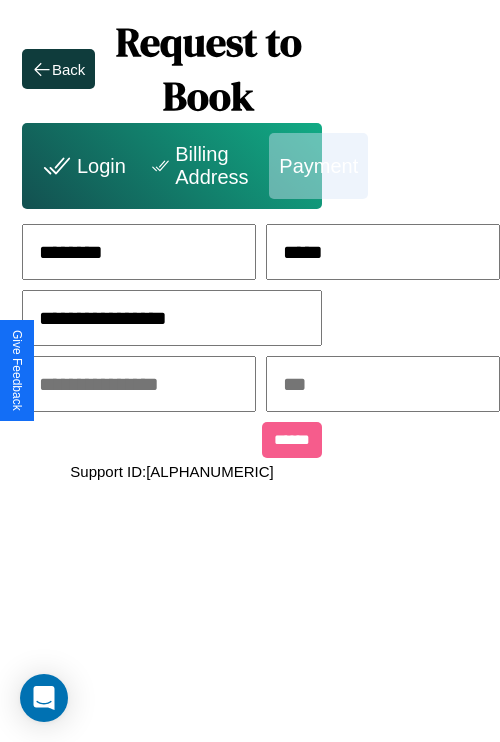 click at bounding box center (139, 384) 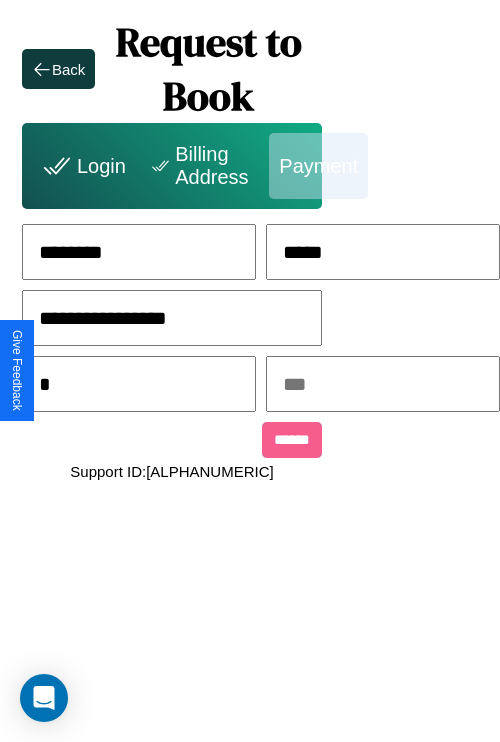 scroll, scrollTop: 0, scrollLeft: 127, axis: horizontal 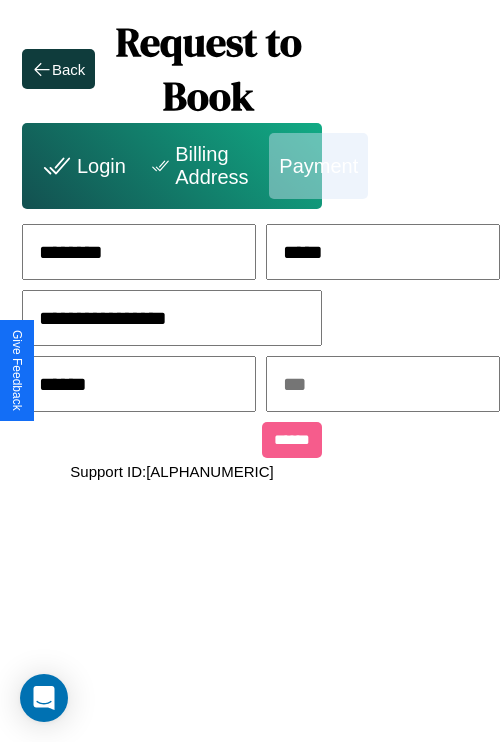 type on "******" 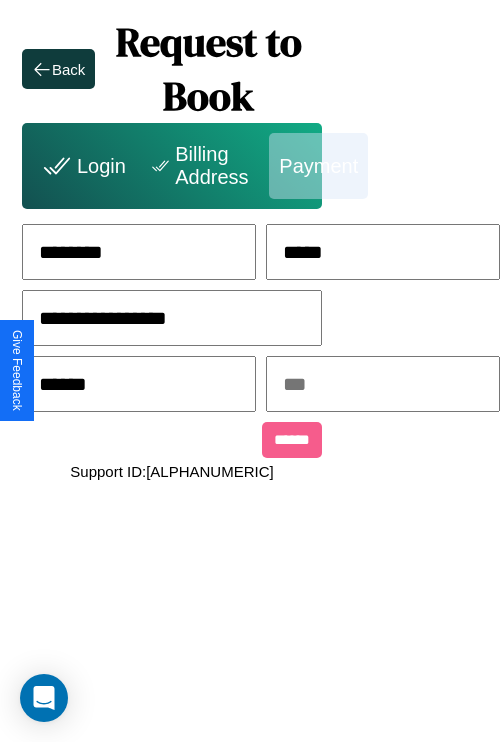 click at bounding box center (383, 384) 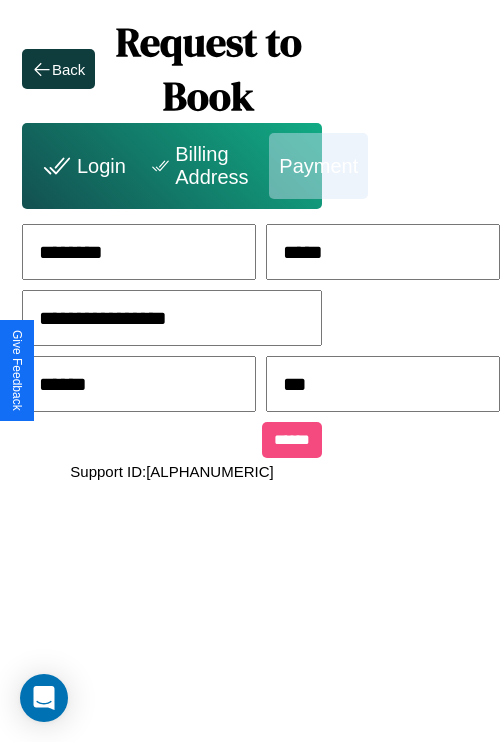 type on "***" 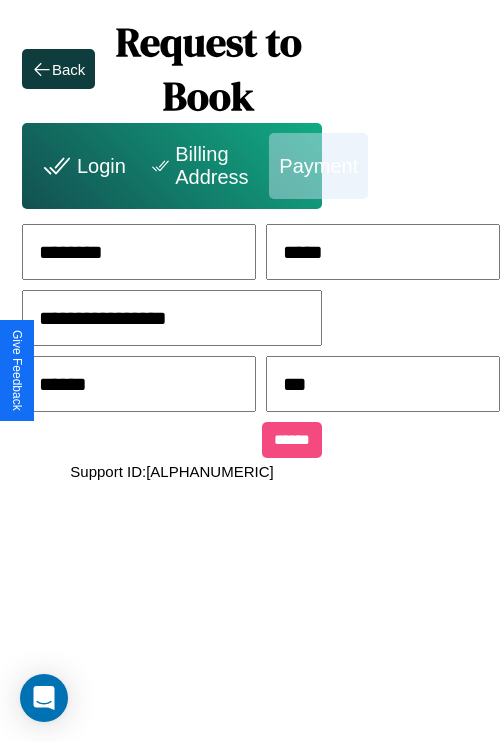 click on "******" at bounding box center (292, 440) 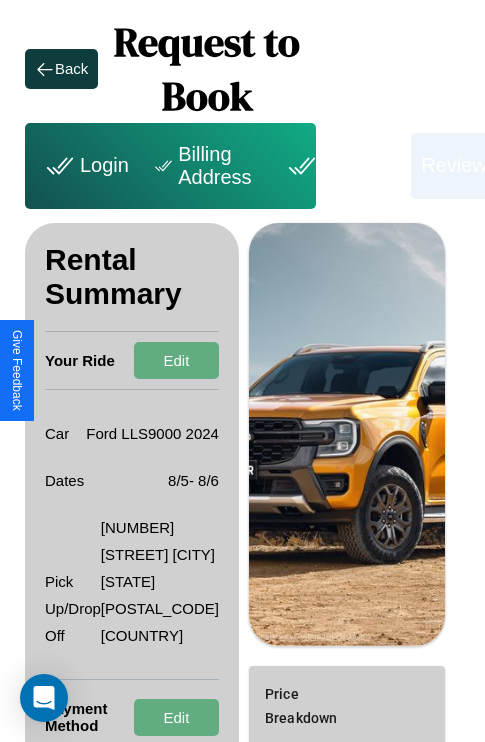 scroll, scrollTop: 301, scrollLeft: 72, axis: both 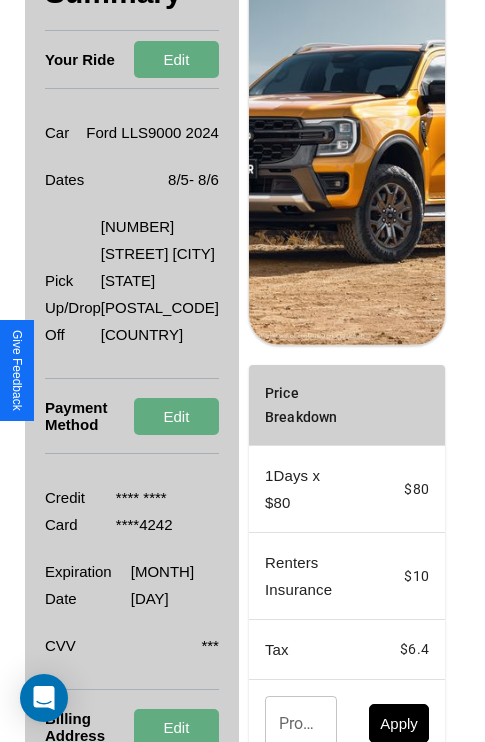 click on "Promo Code" at bounding box center (290, 724) 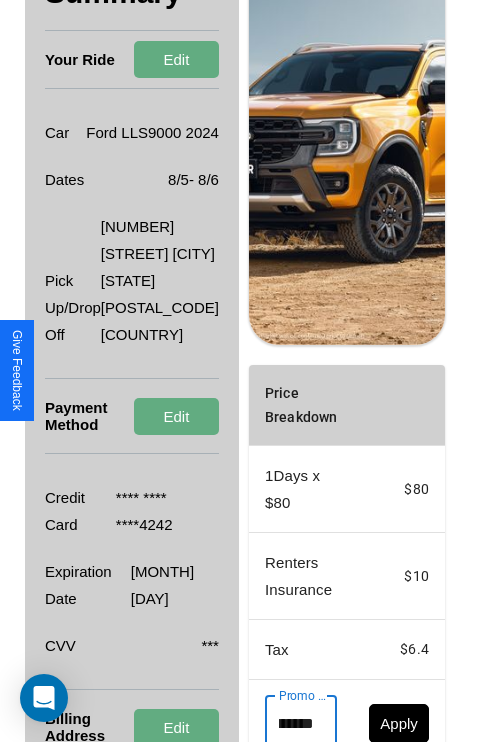 scroll, scrollTop: 0, scrollLeft: 96, axis: horizontal 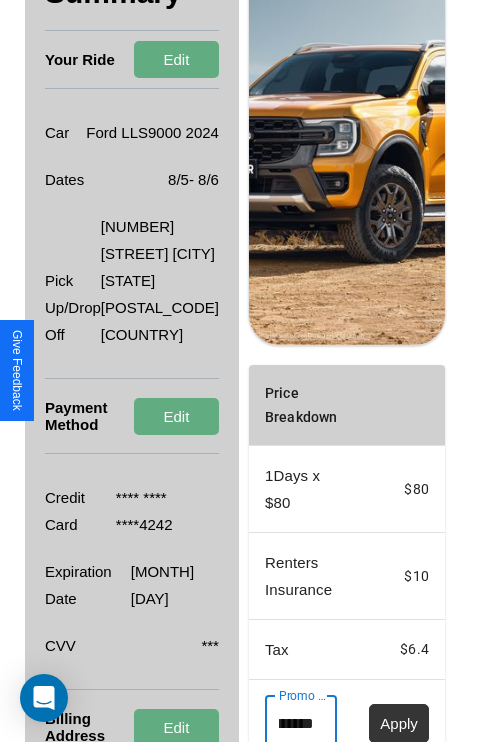 type on "**********" 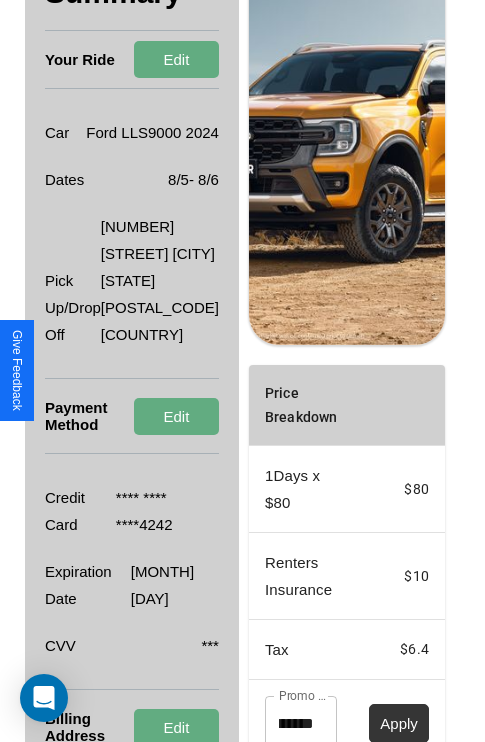 scroll, scrollTop: 0, scrollLeft: 0, axis: both 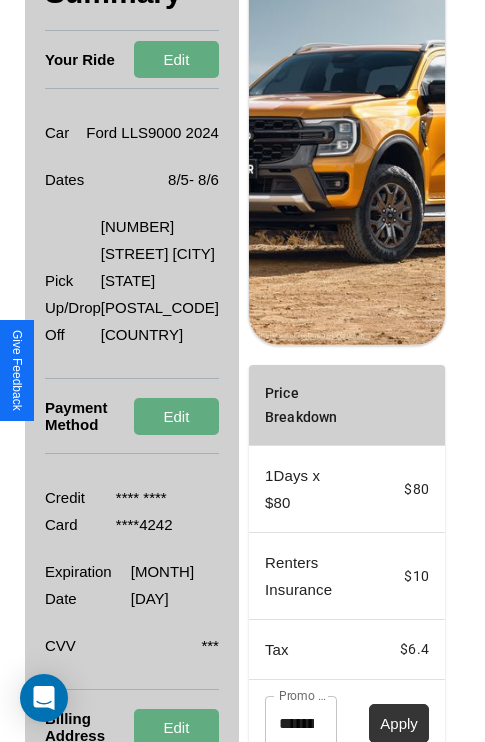click on "Apply" at bounding box center (399, 723) 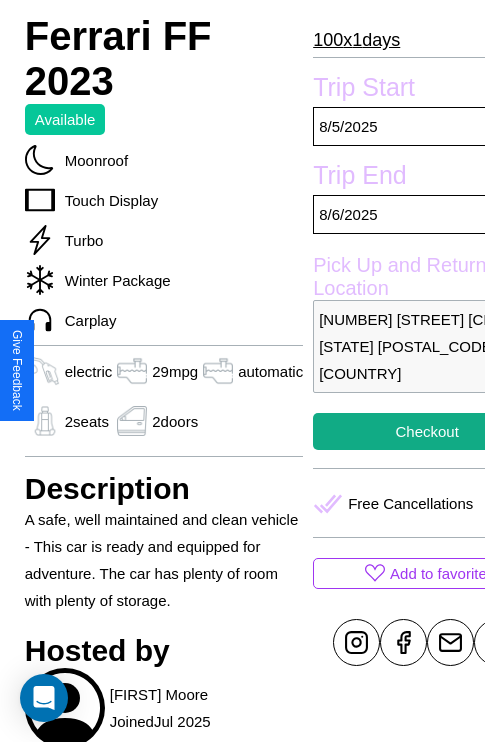 scroll, scrollTop: 669, scrollLeft: 76, axis: both 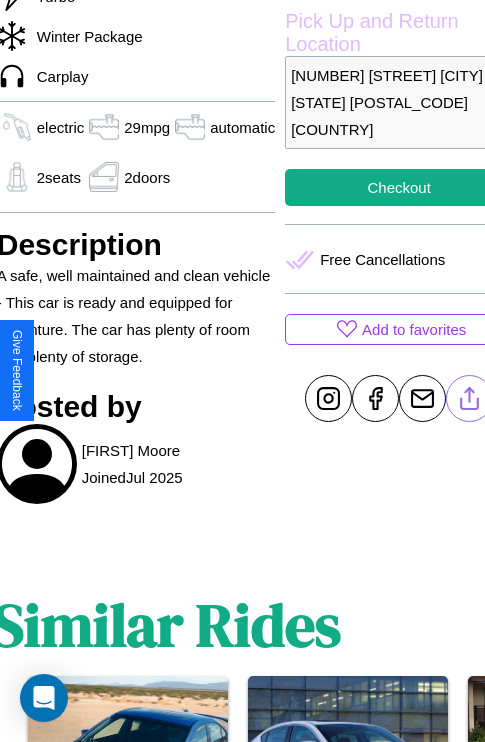 click 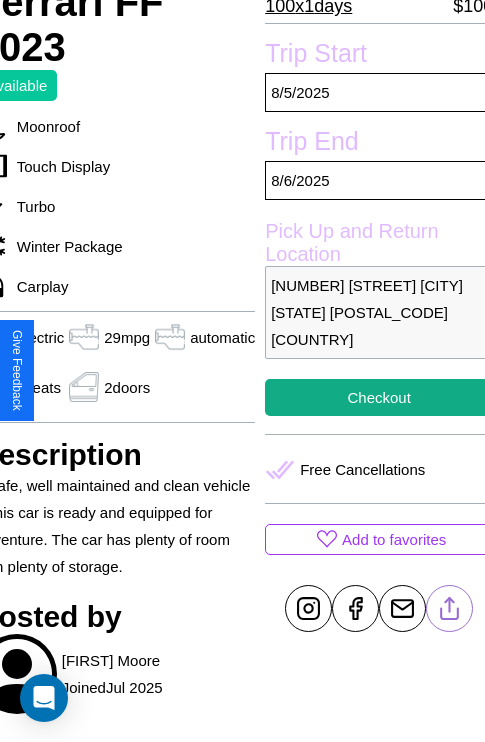 scroll, scrollTop: 458, scrollLeft: 96, axis: both 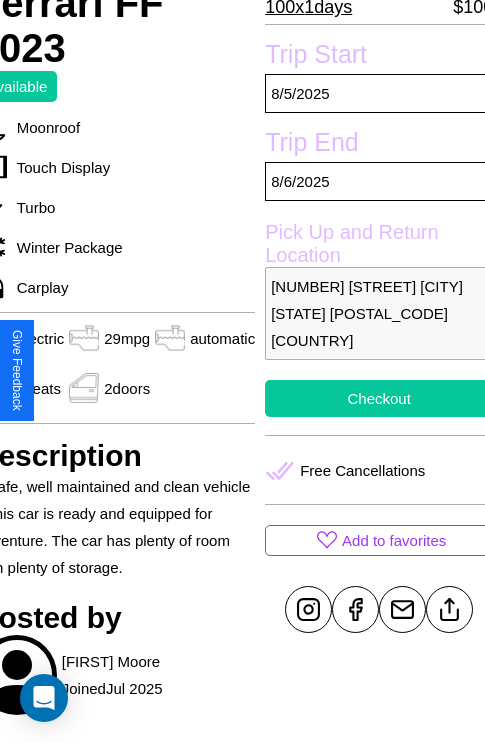 click on "Checkout" at bounding box center [379, 398] 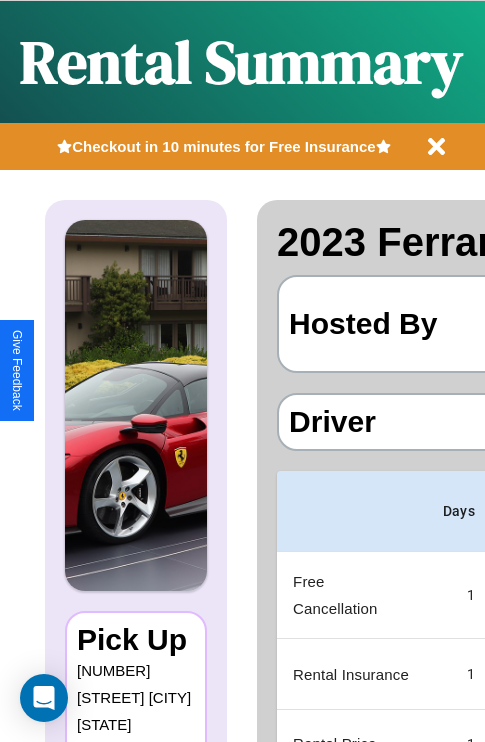 scroll, scrollTop: 0, scrollLeft: 378, axis: horizontal 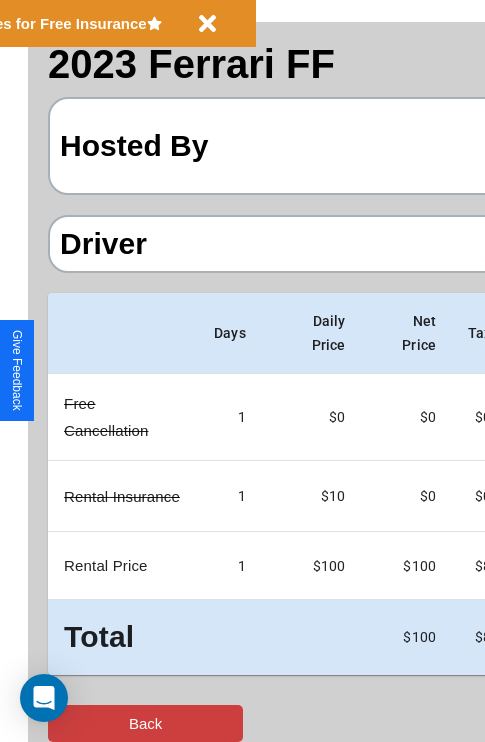 click on "Back" at bounding box center [145, 723] 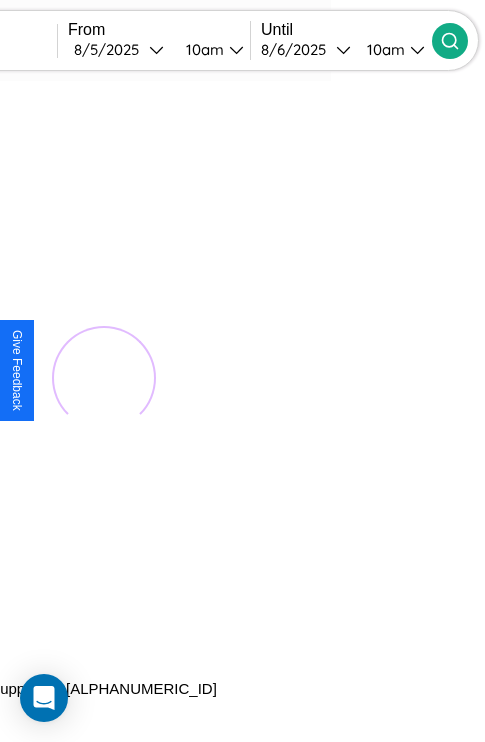 scroll, scrollTop: 0, scrollLeft: 0, axis: both 